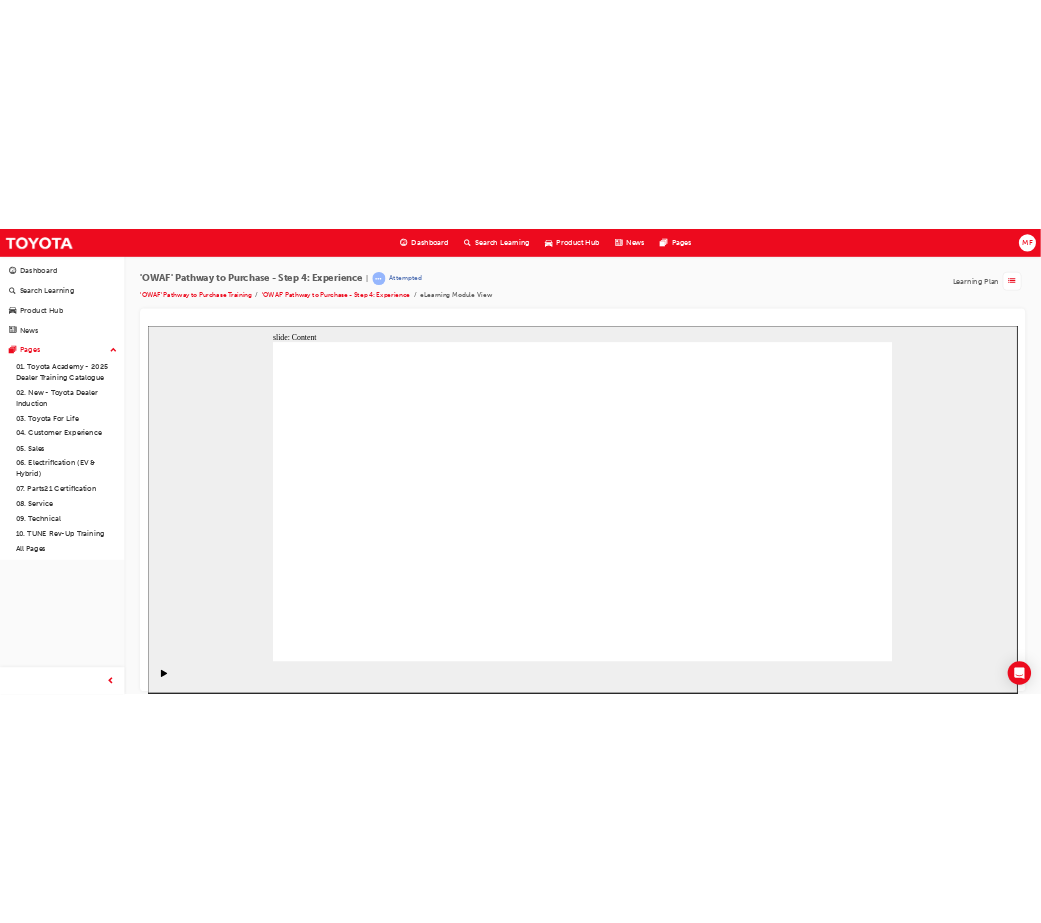 scroll, scrollTop: 0, scrollLeft: 0, axis: both 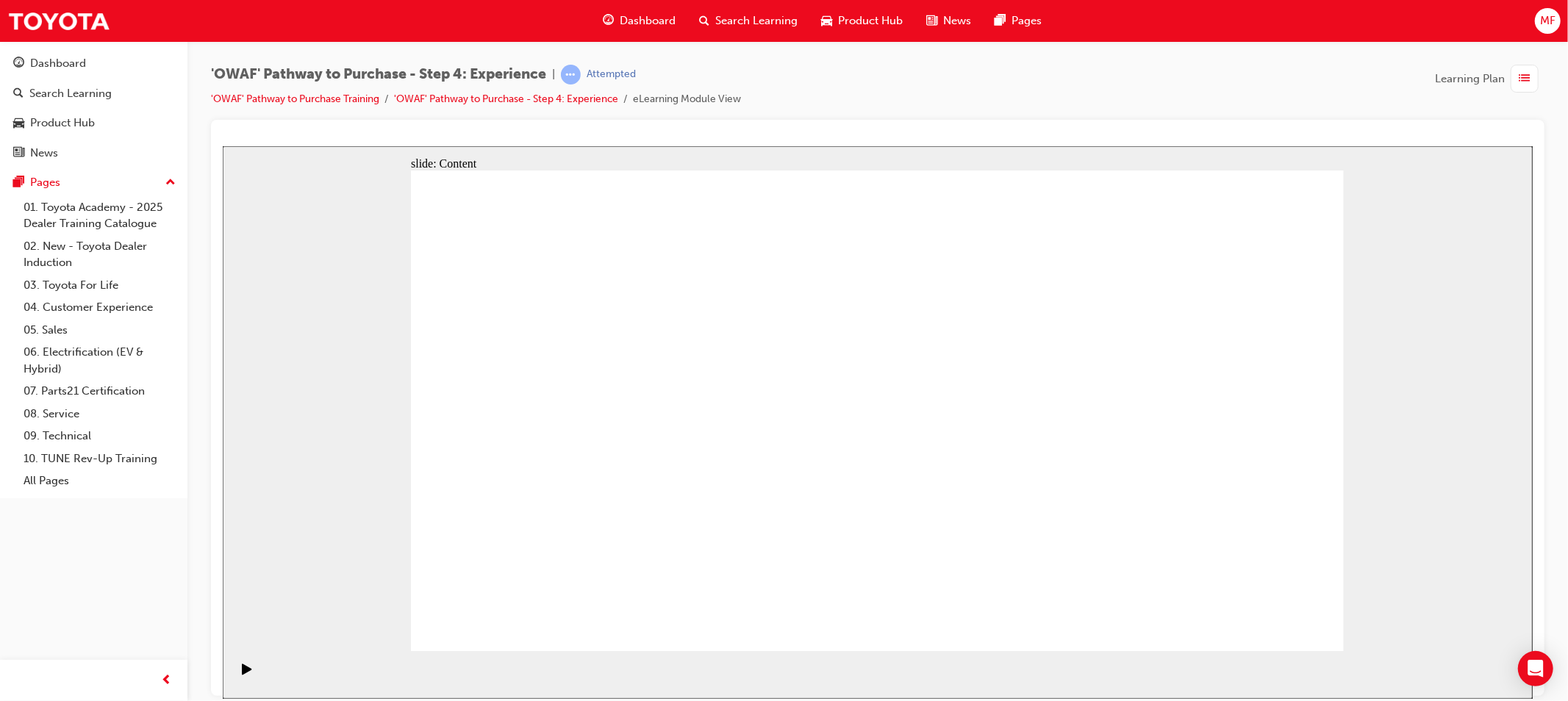 drag, startPoint x: 1103, startPoint y: 366, endPoint x: 1105, endPoint y: 383, distance: 17.117243 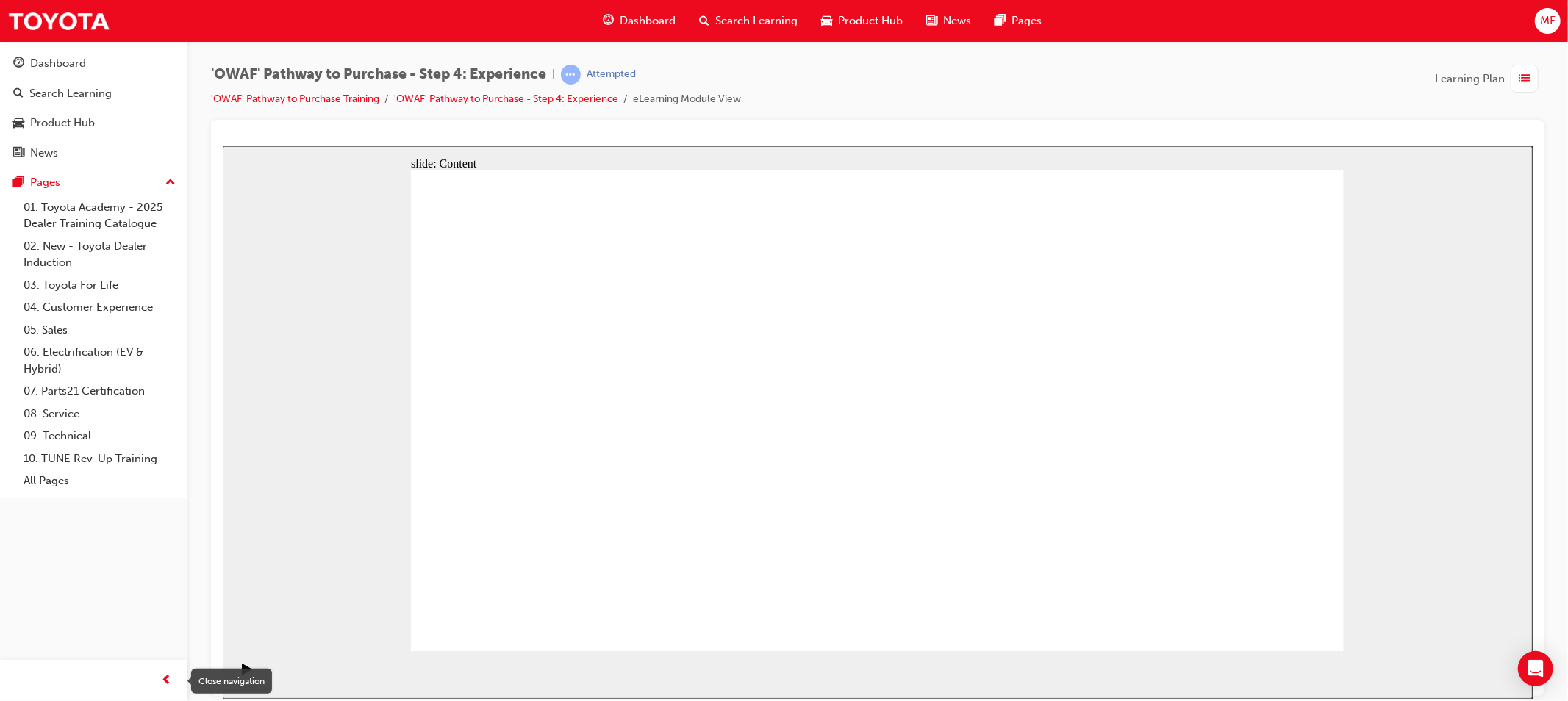 drag, startPoint x: 284, startPoint y: 624, endPoint x: 243, endPoint y: 666, distance: 58.694122 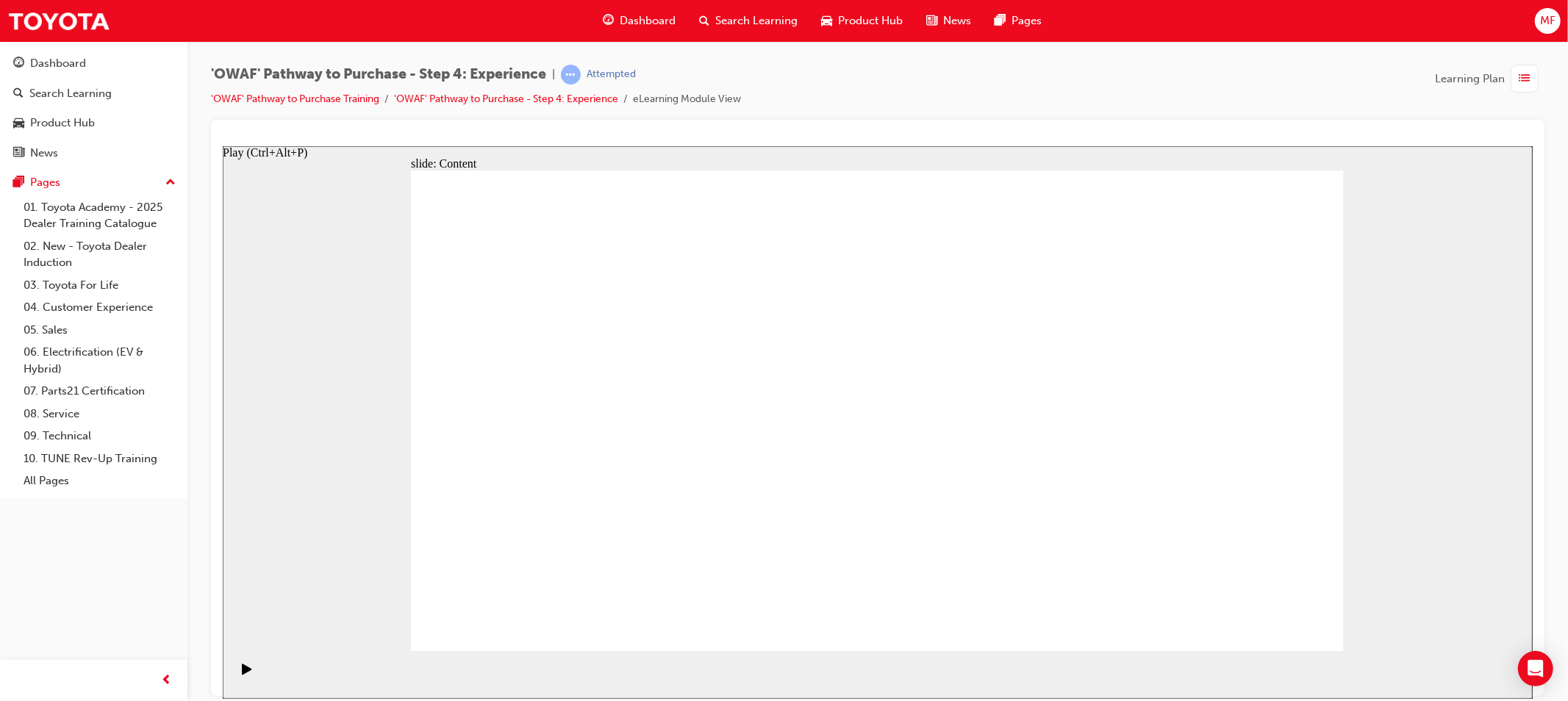 click 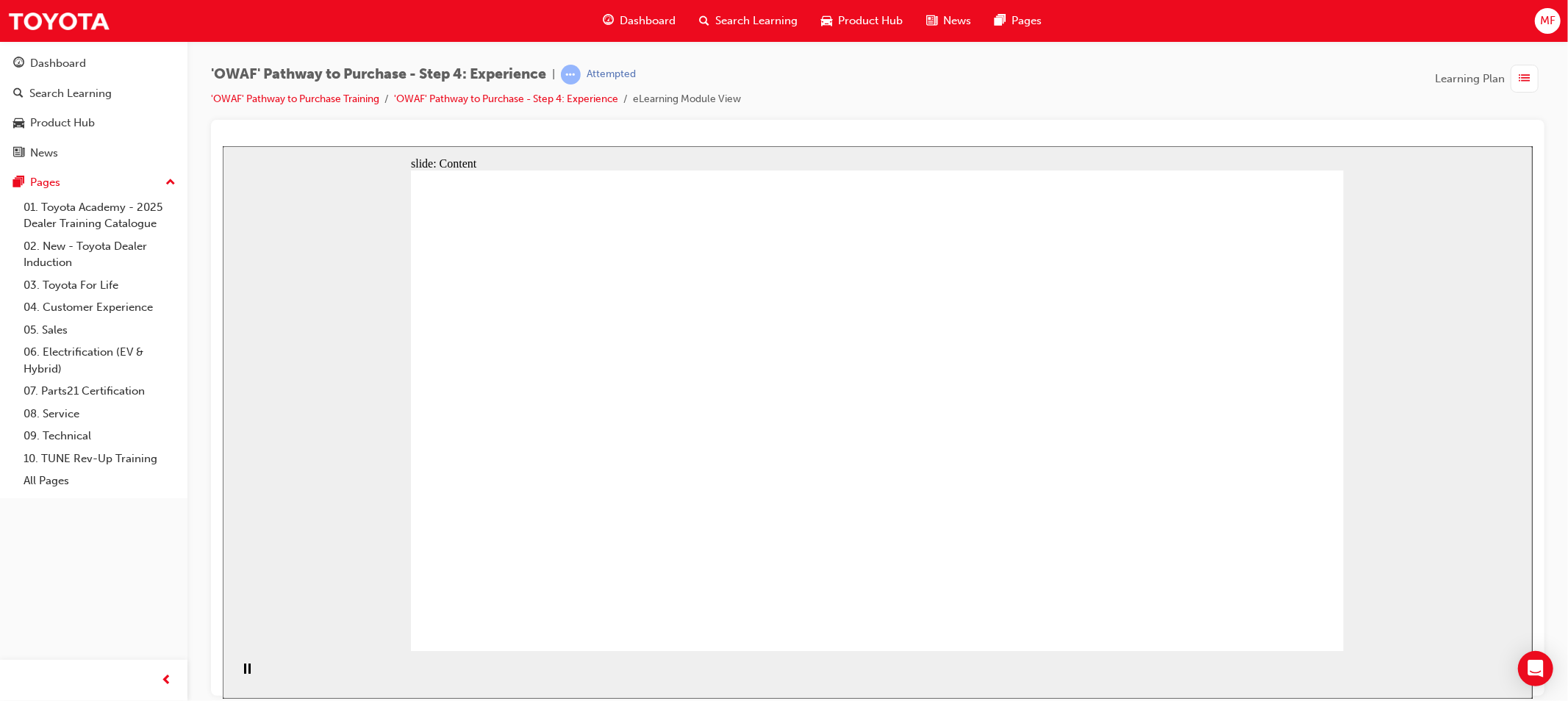 click 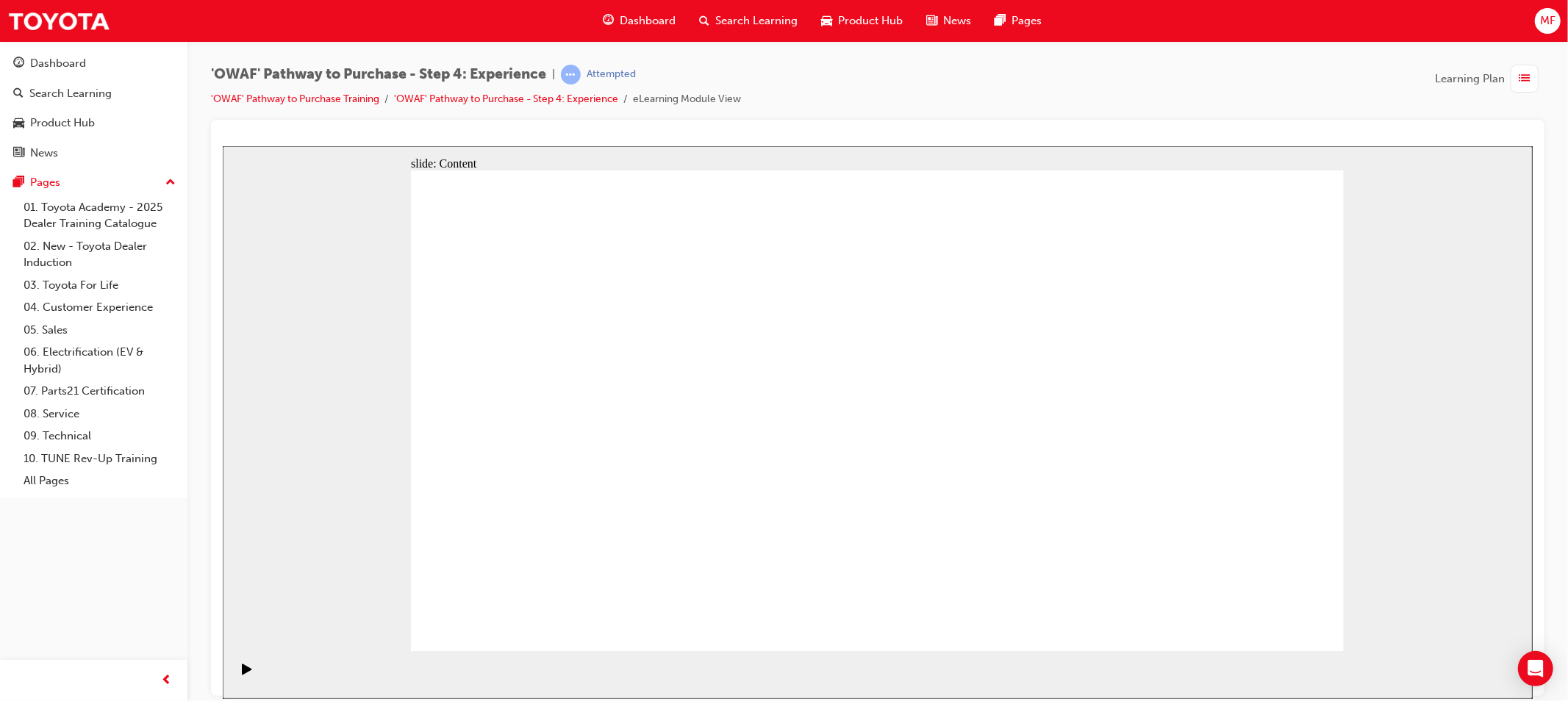 click 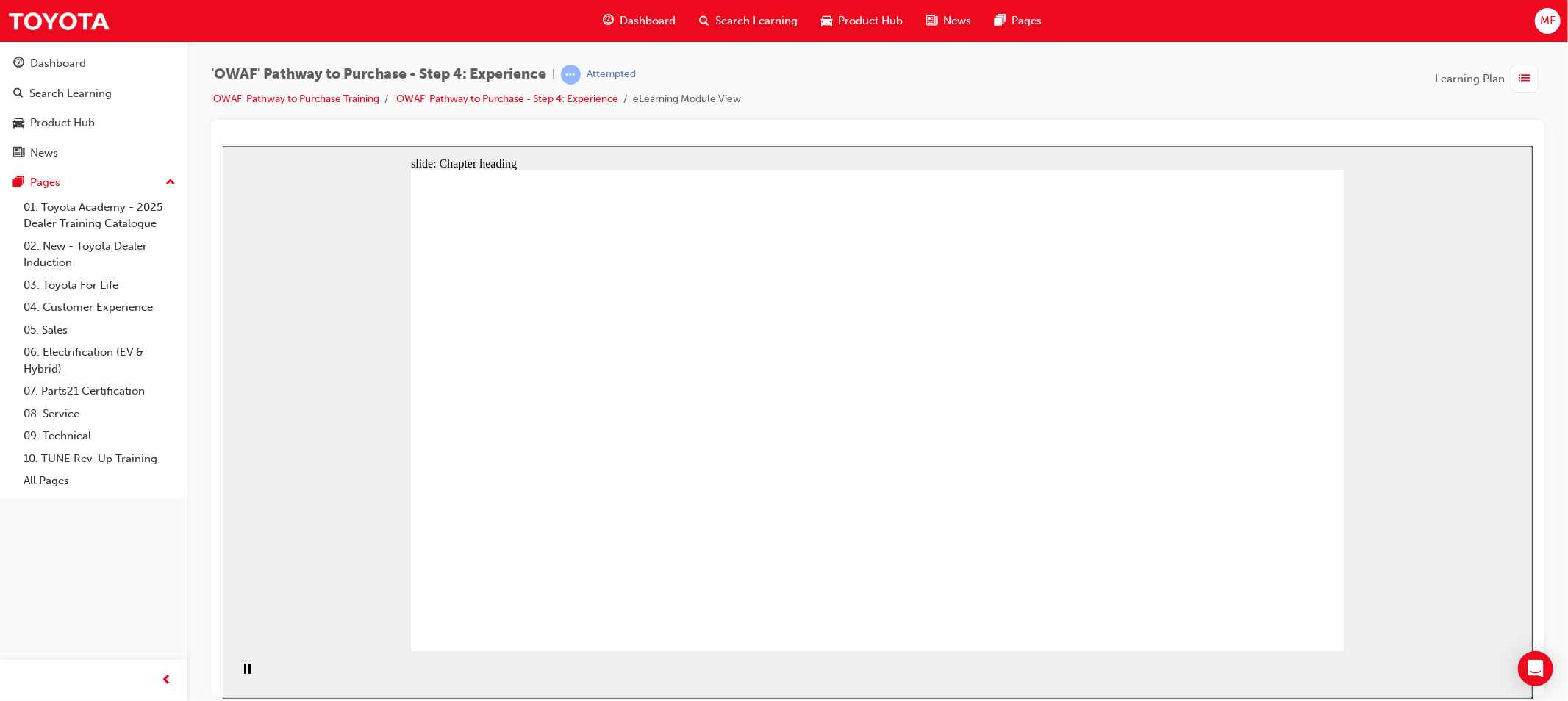 click 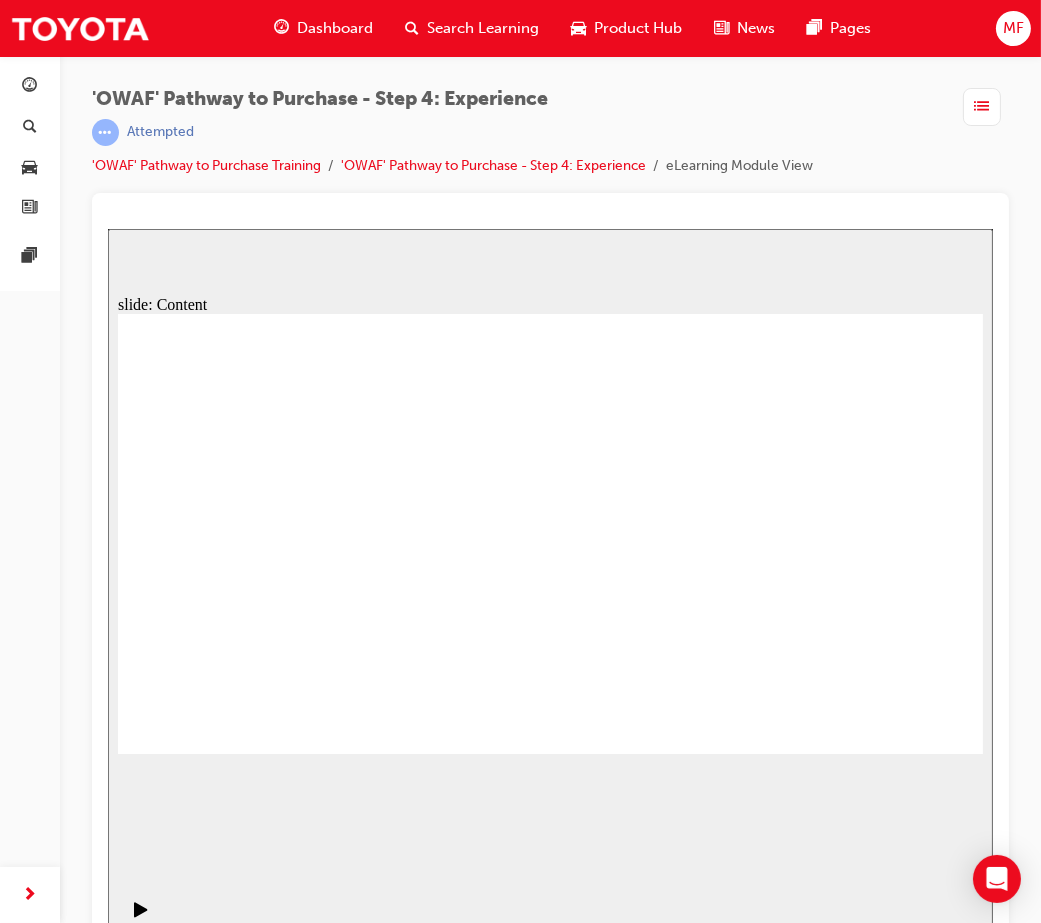 click 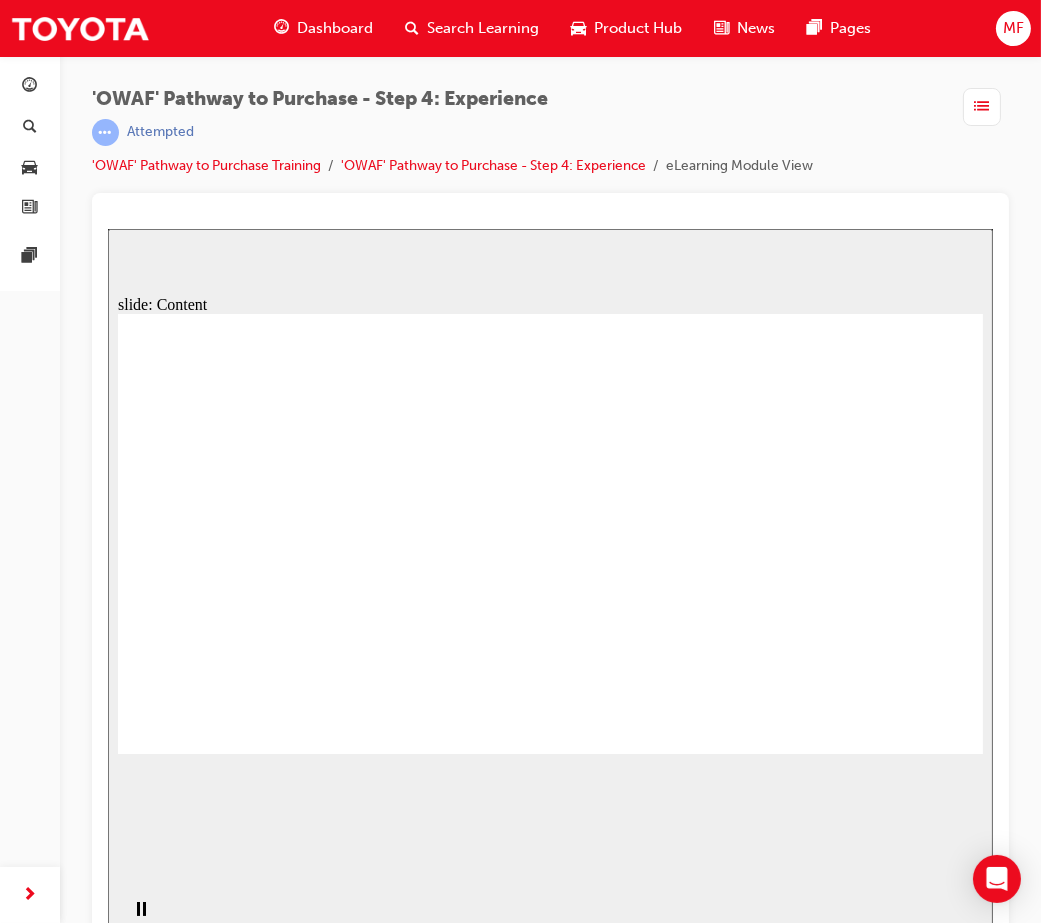 click 